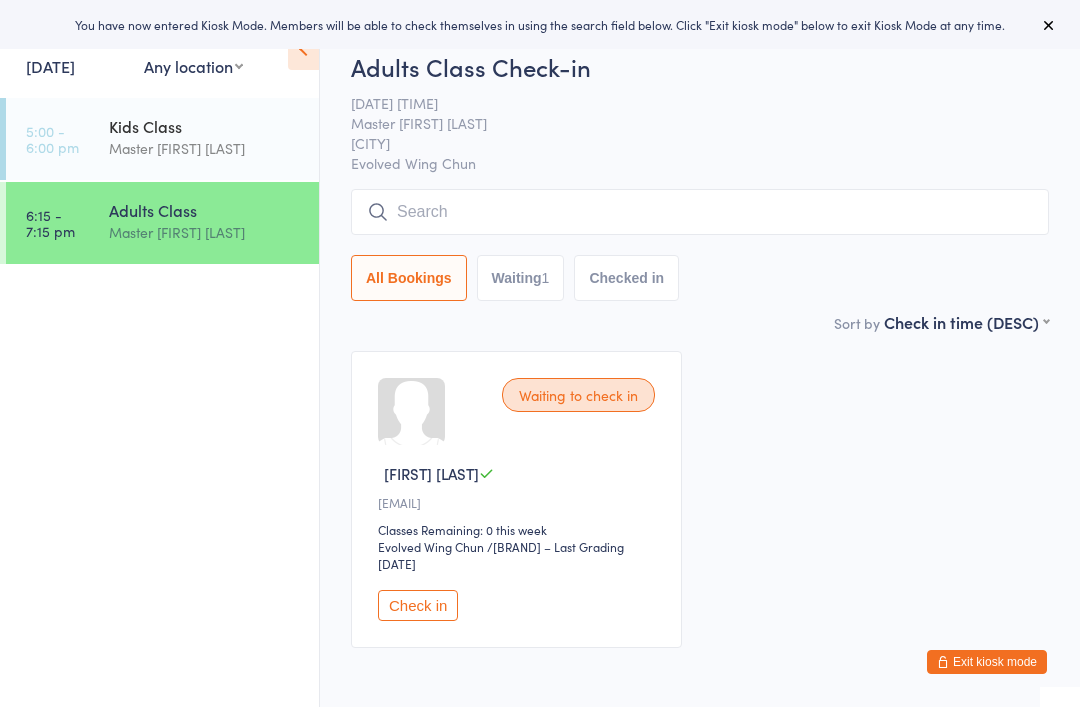 scroll, scrollTop: 107, scrollLeft: 0, axis: vertical 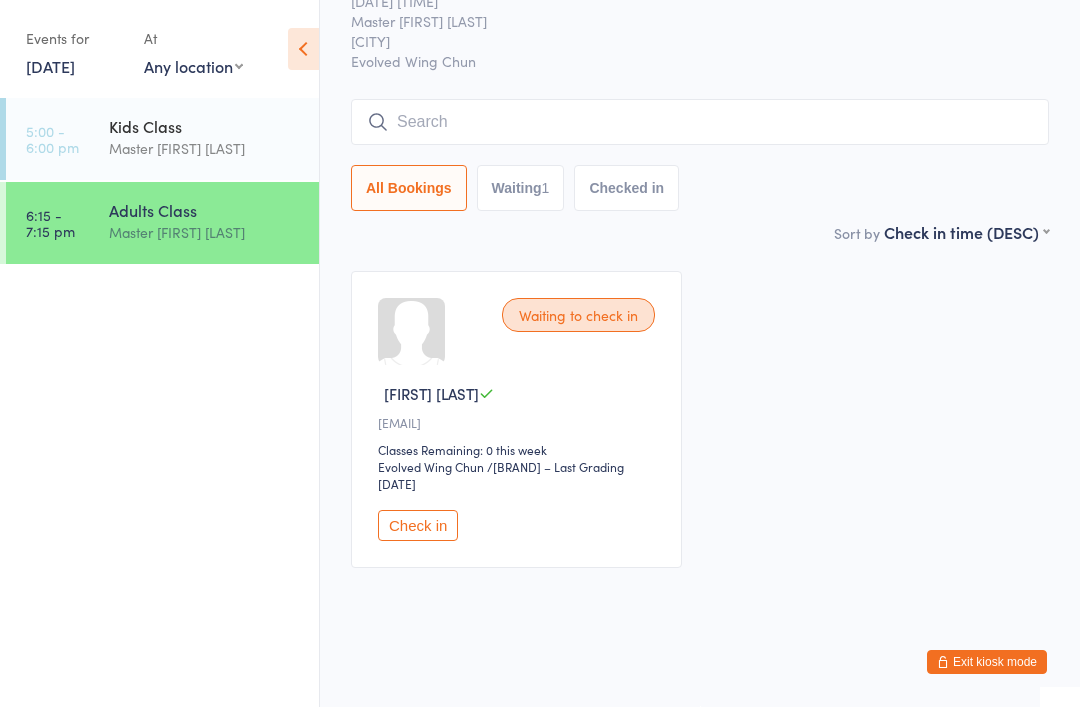 click on "You have now entered Kiosk Mode. Members will be able to check themselves in using the search field below. Click "Exit kiosk mode" below to exit Kiosk Mode at any time. Events for [DATE] [DATE]
July [YEAR]
Sun Mon Tue Wed Thu Fri Sat
27
29
30
01
02
03
04
05
28
06
07
08
09
10
11
12
29
13
14
15
16
17
18
19
30
20
21
22
23
24
25
26
31" at bounding box center (540, 273) 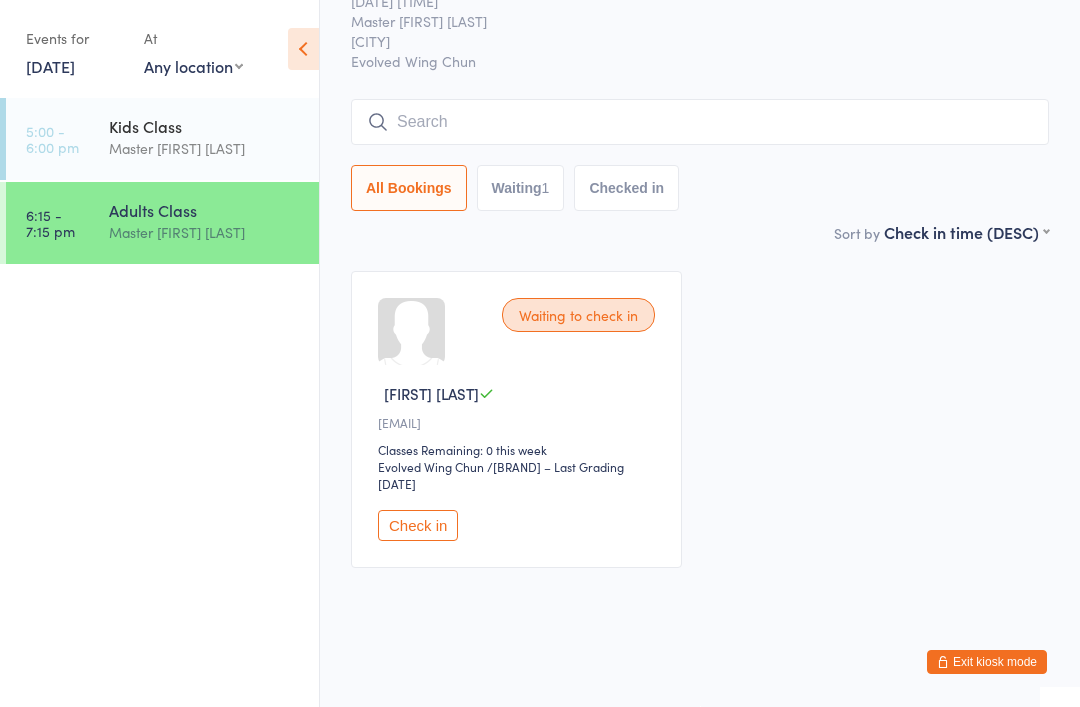 click on "Exit kiosk mode" at bounding box center [987, 662] 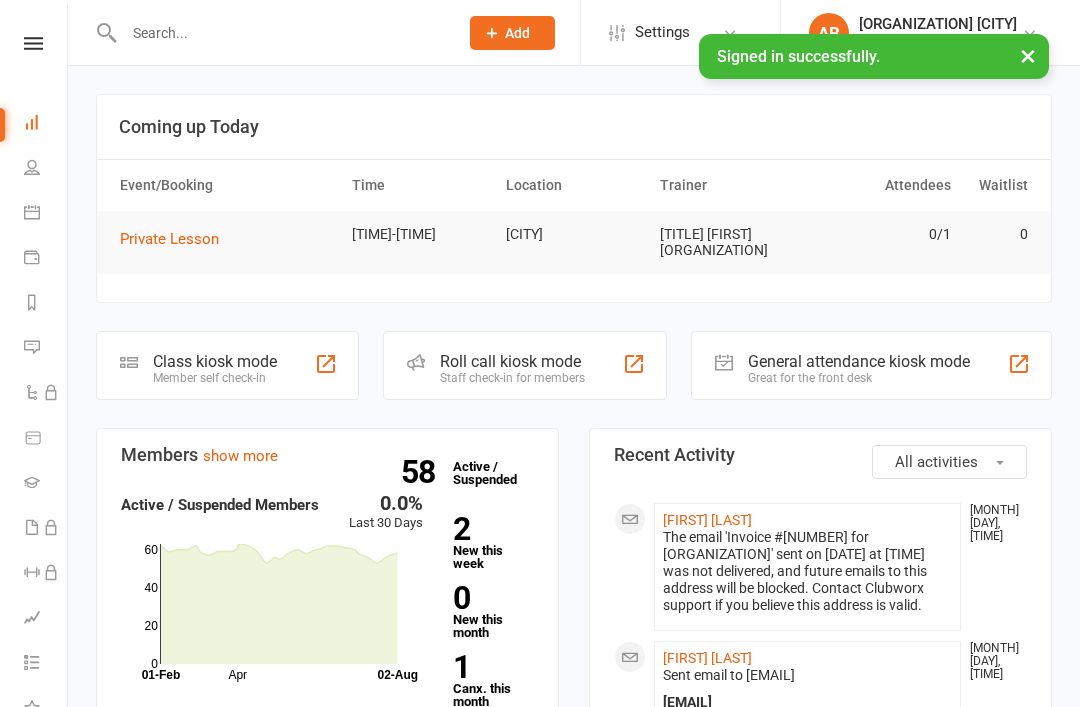 scroll, scrollTop: 0, scrollLeft: 0, axis: both 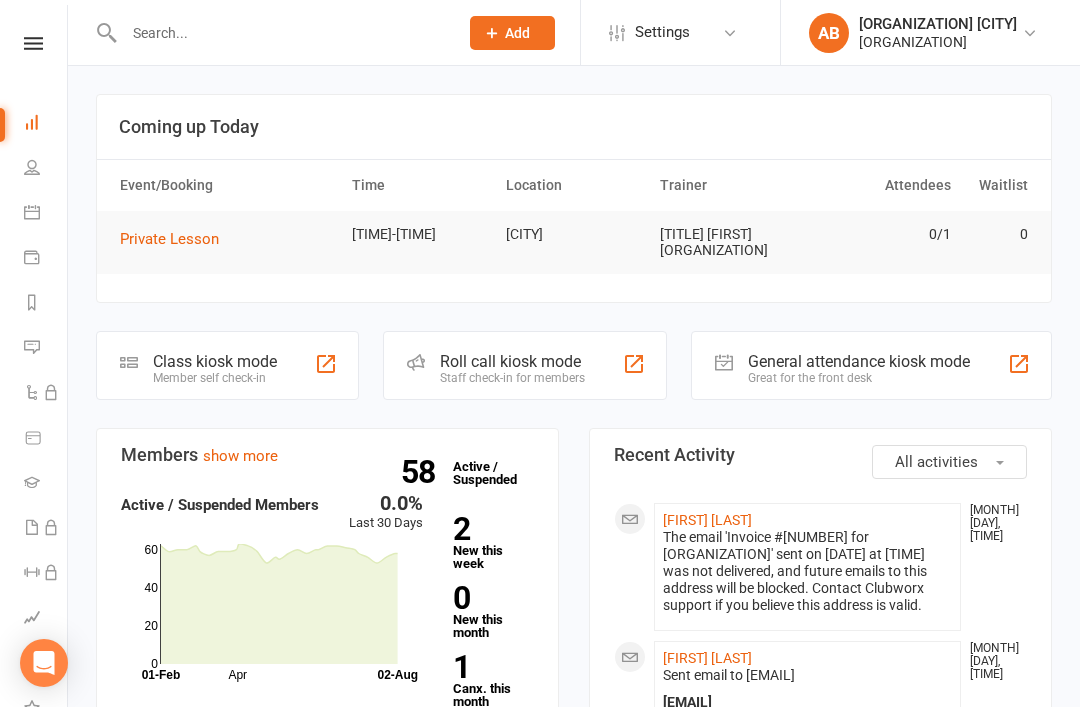 click at bounding box center (281, 33) 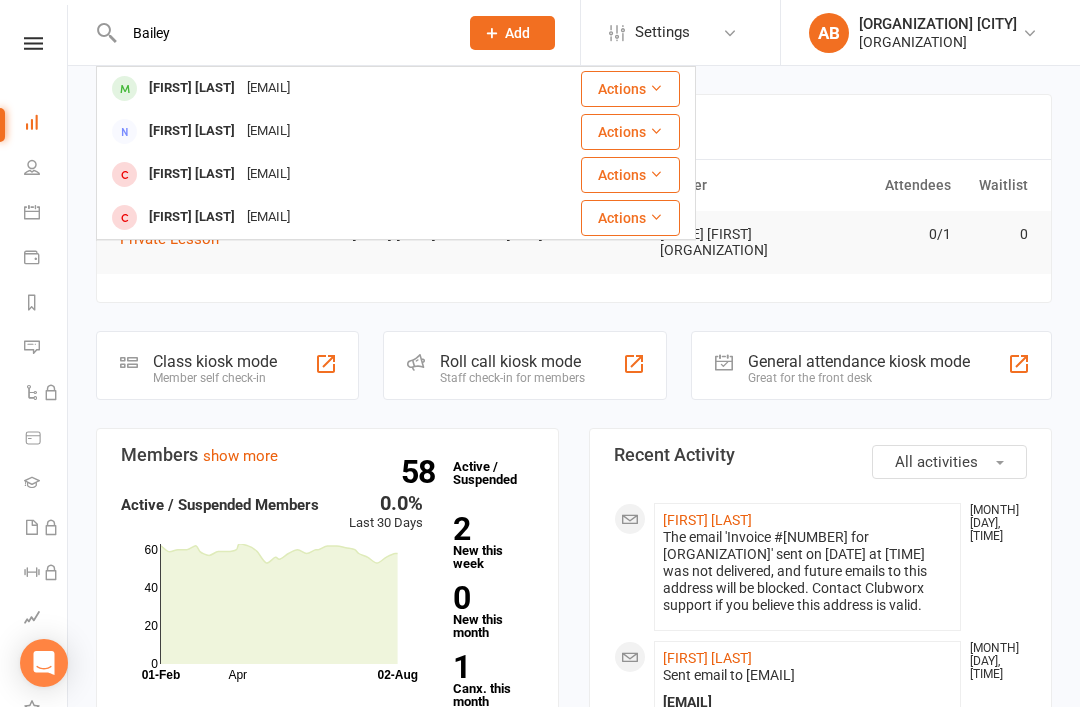 type on "Bailey" 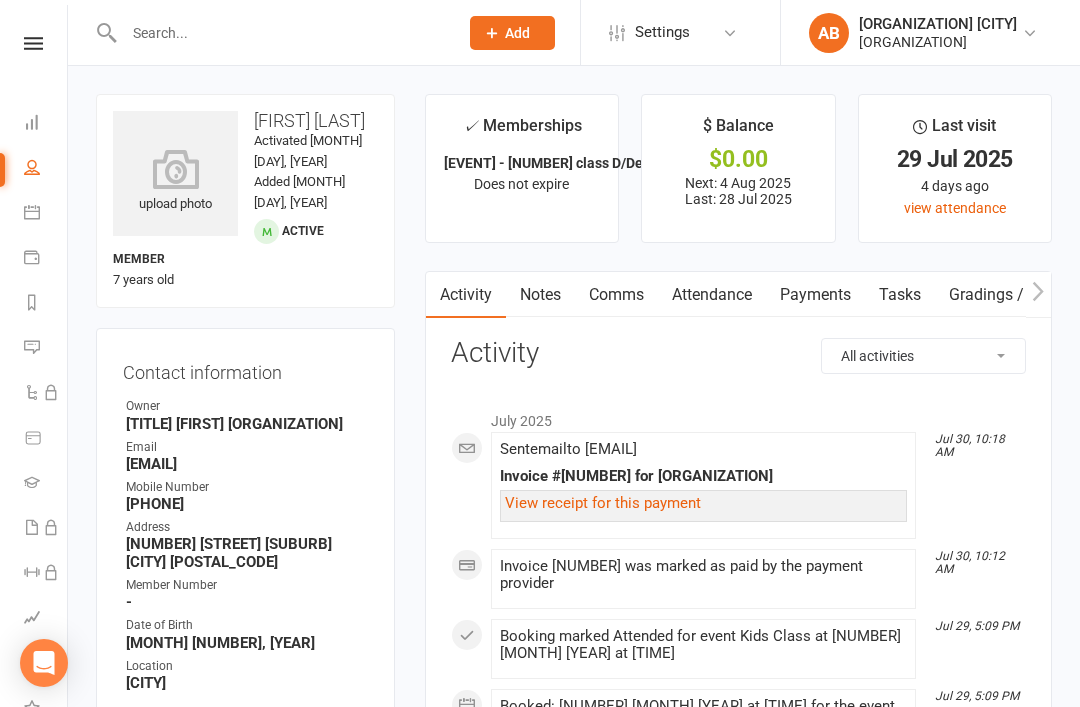 click at bounding box center (281, 33) 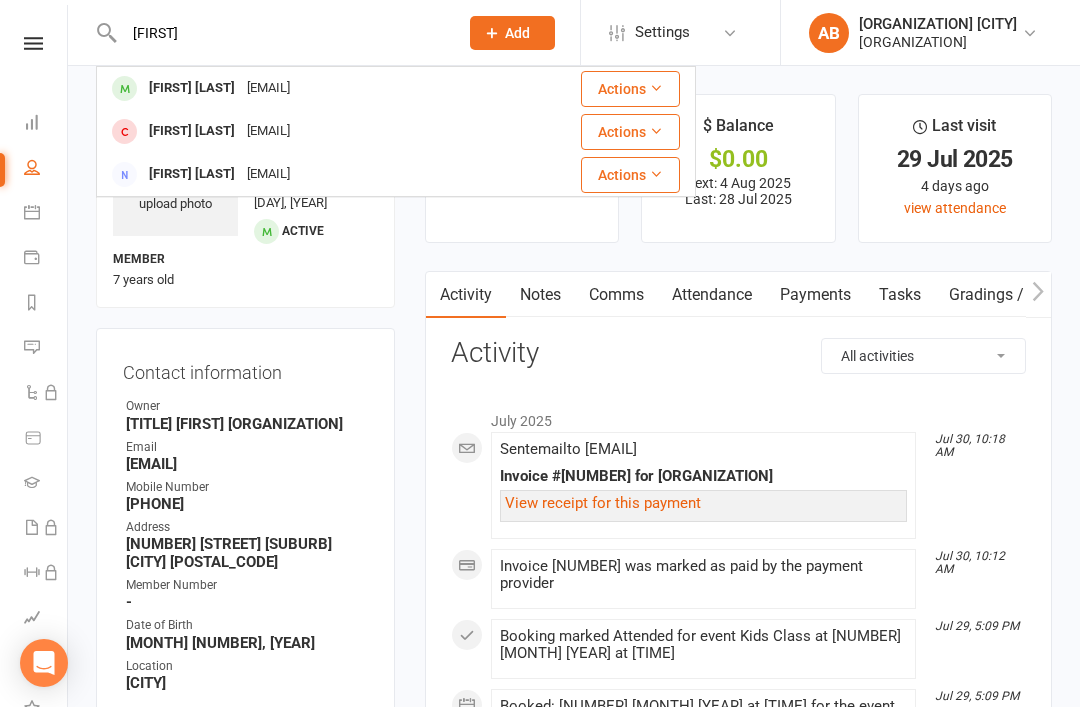 type on "[FIRST]" 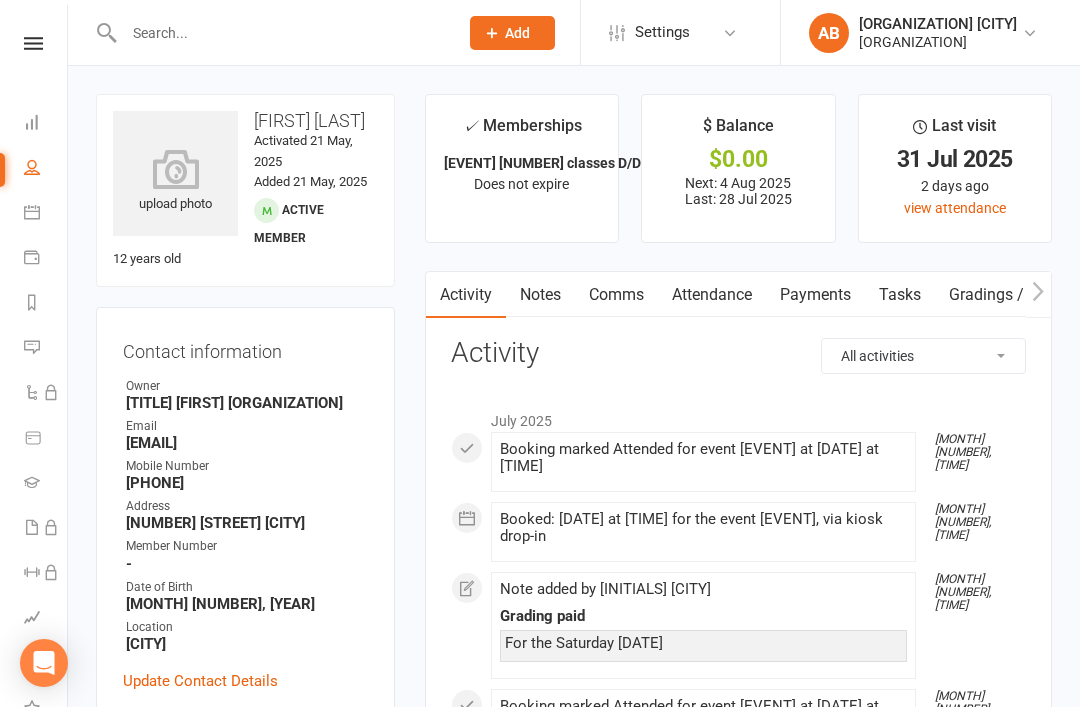 click at bounding box center (281, 33) 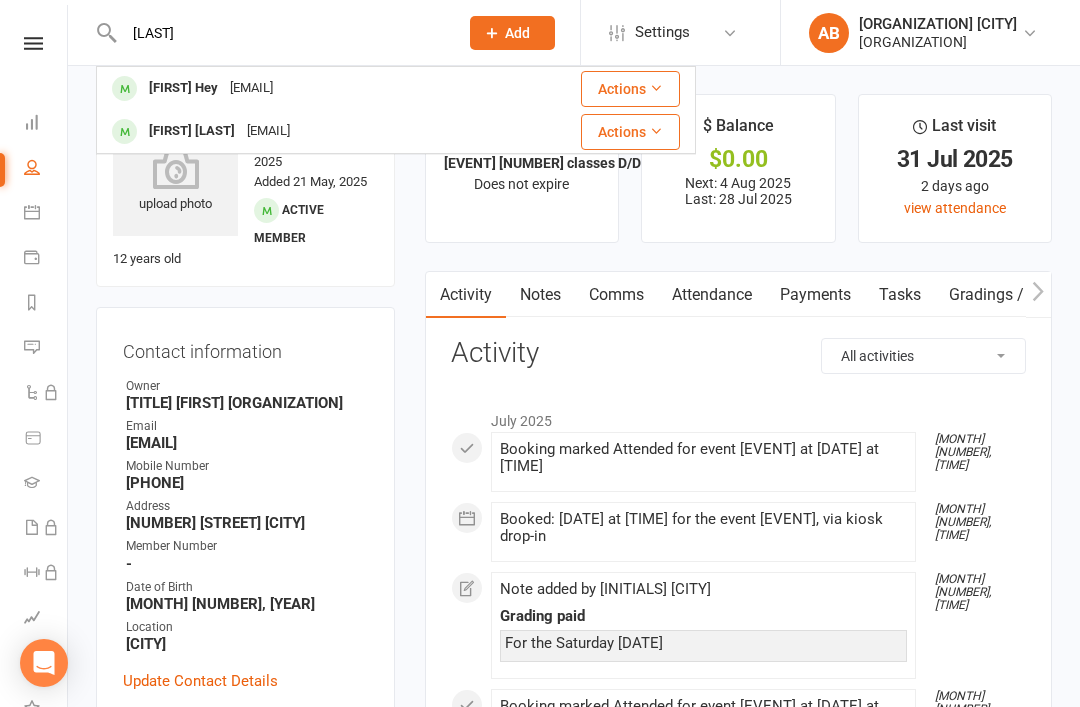 type on "[LAST]" 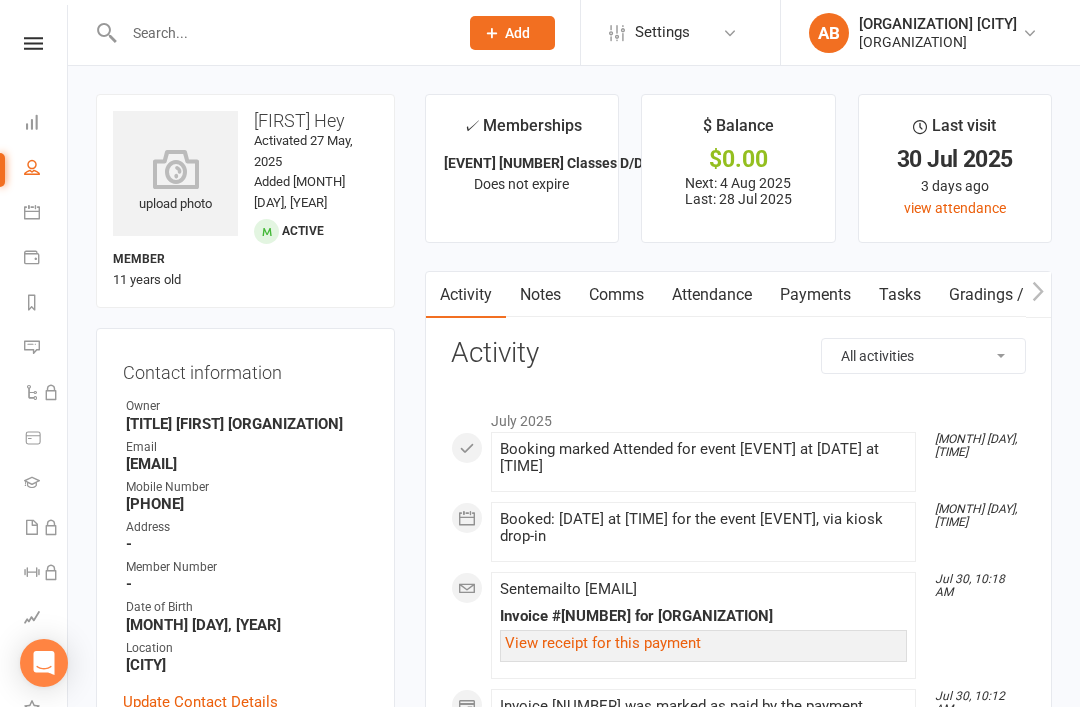 click at bounding box center [281, 33] 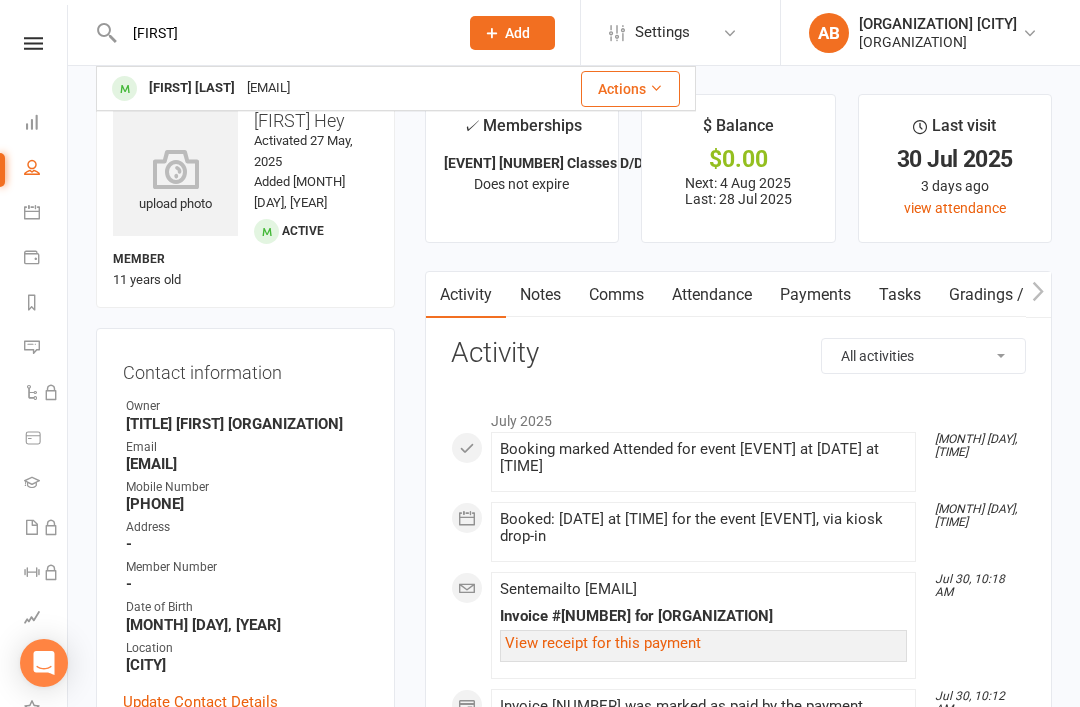 type on "[FIRST]" 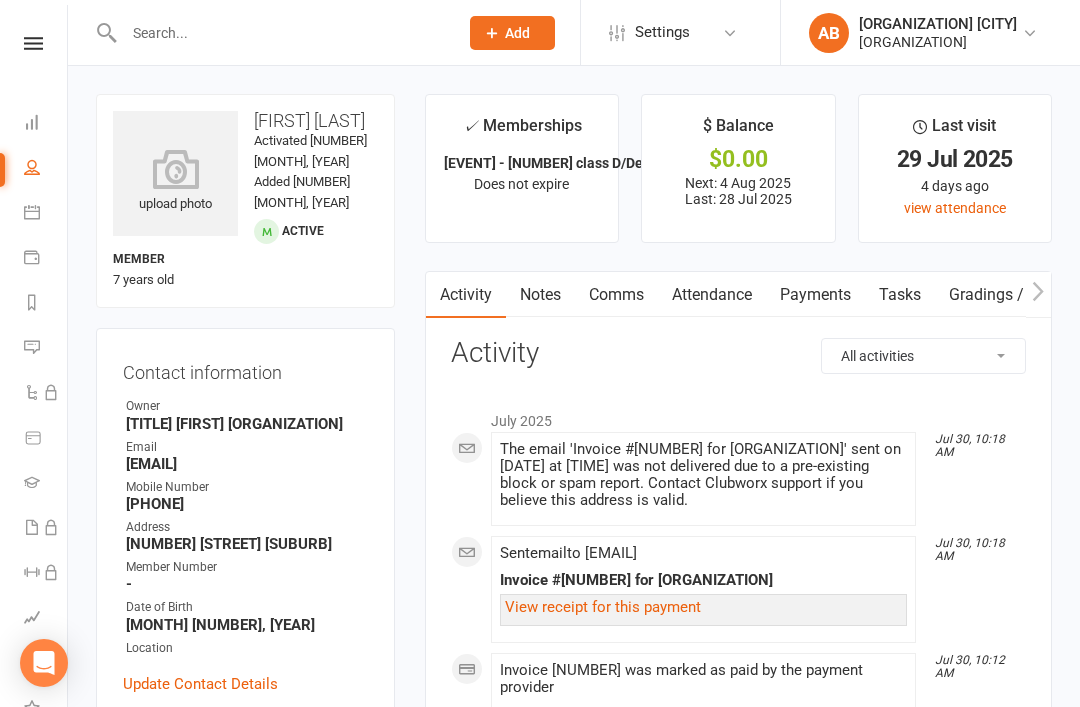 click at bounding box center [281, 33] 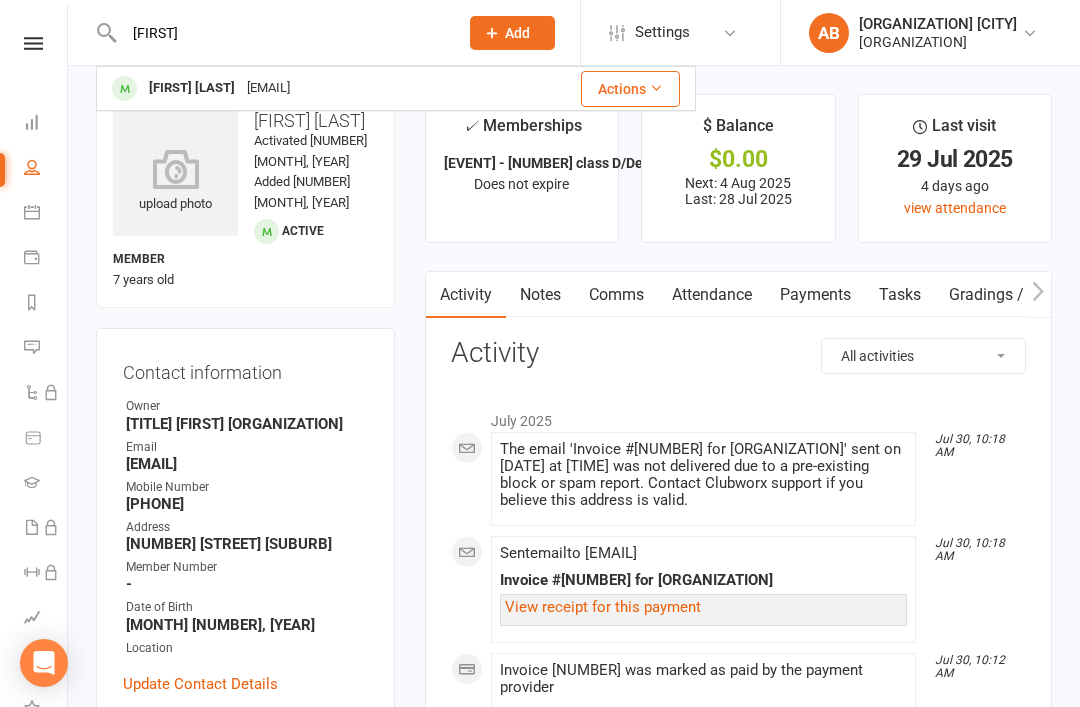 type on "Avery" 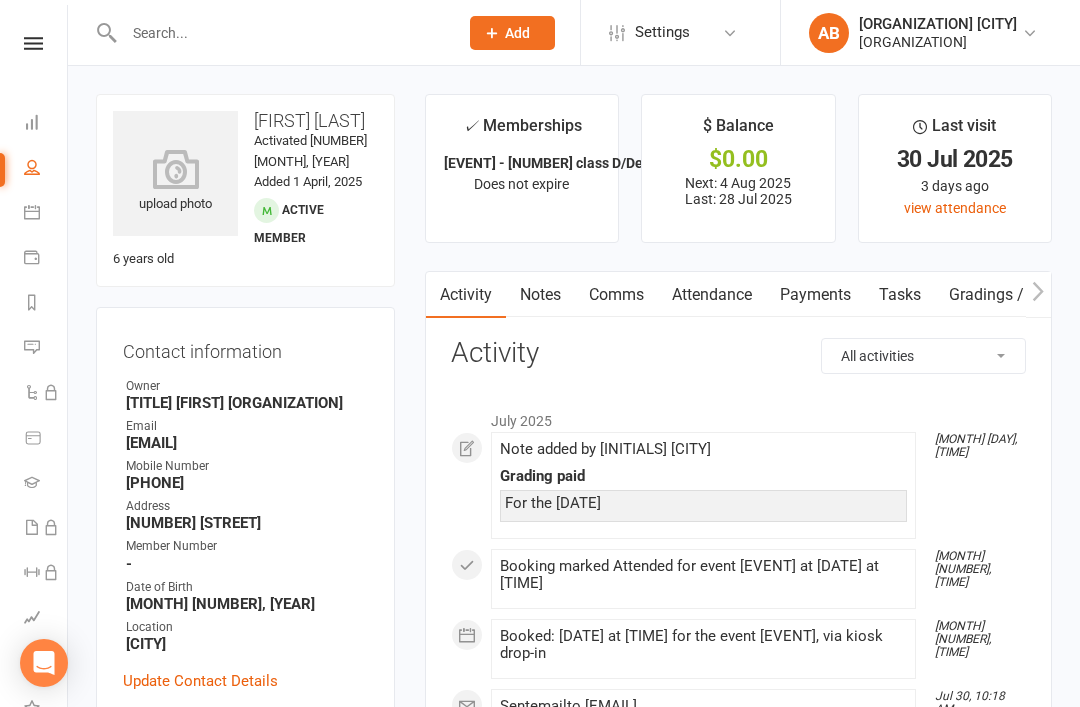 click at bounding box center (281, 33) 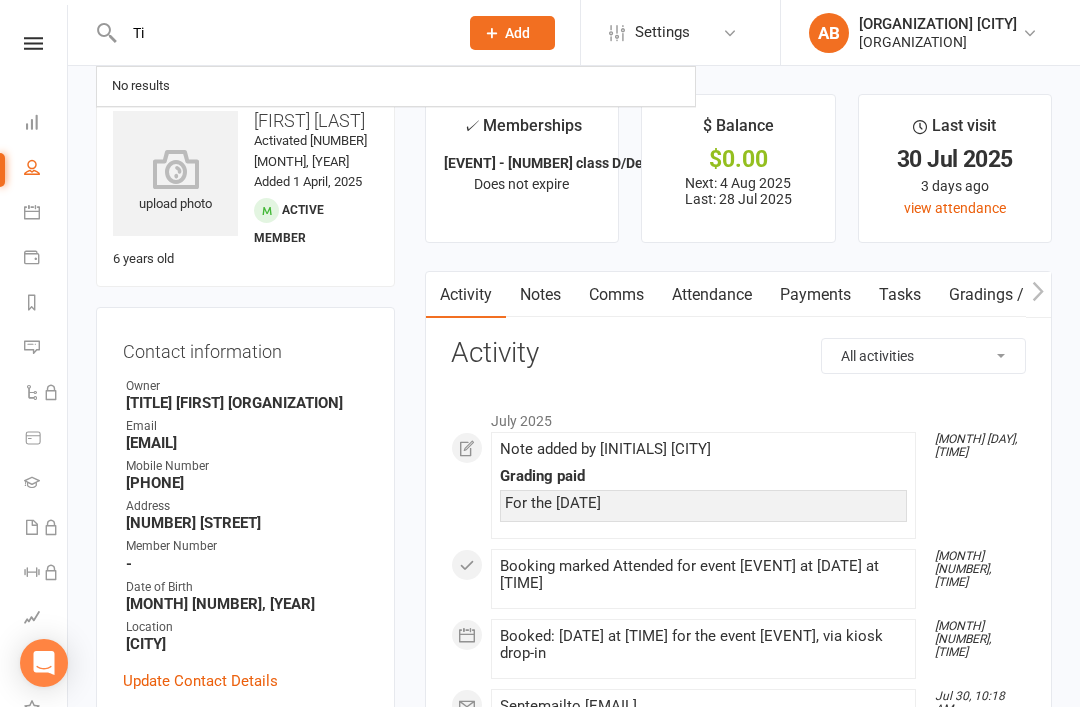type on "T" 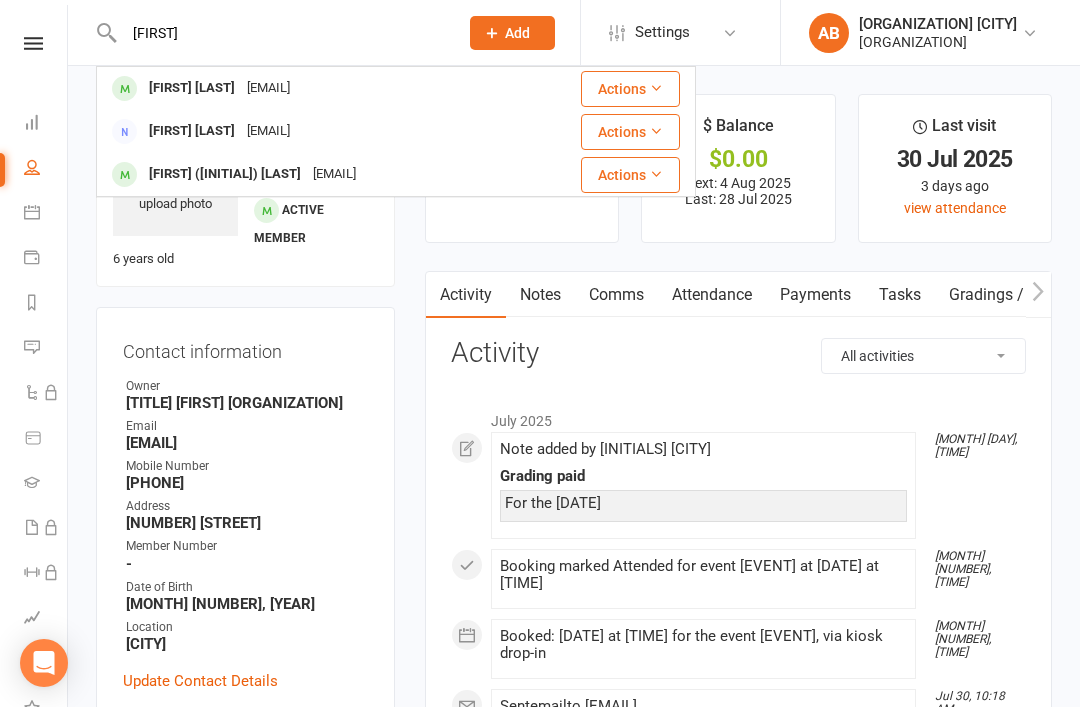 type on "Tamika" 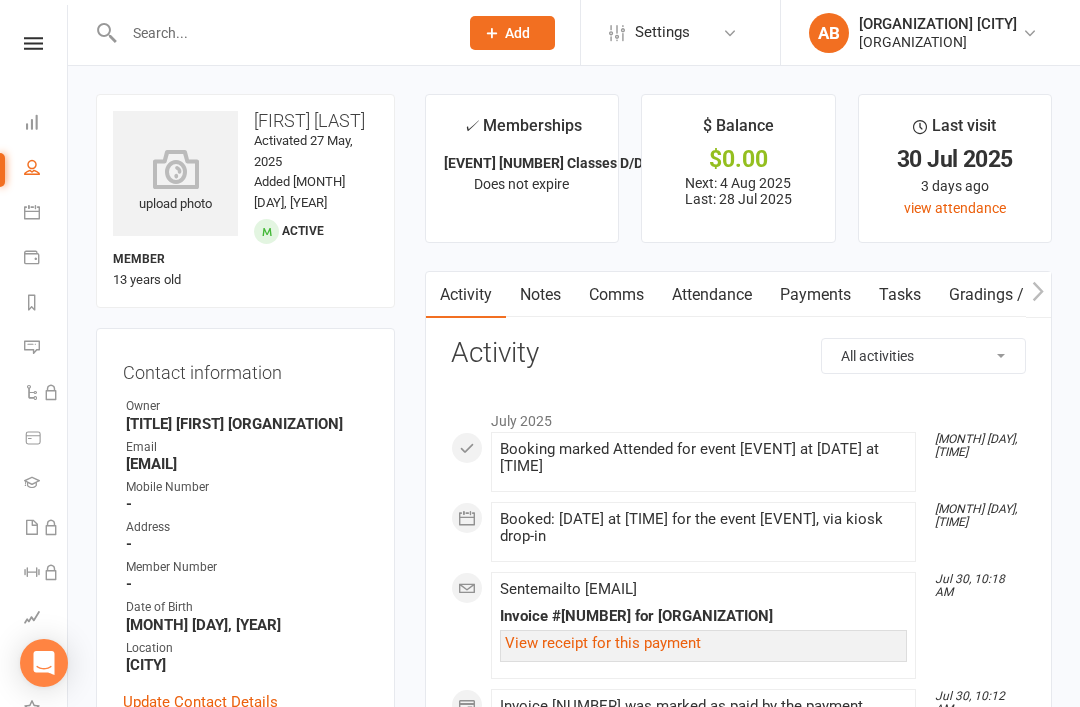 click at bounding box center (281, 33) 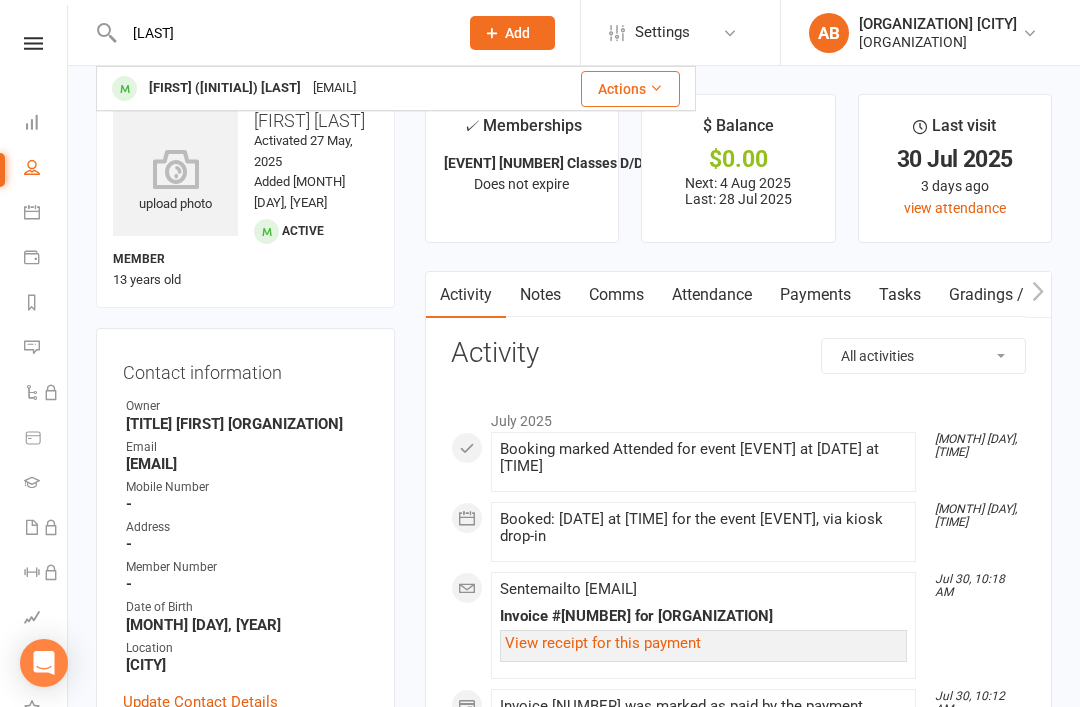 type on "Tina" 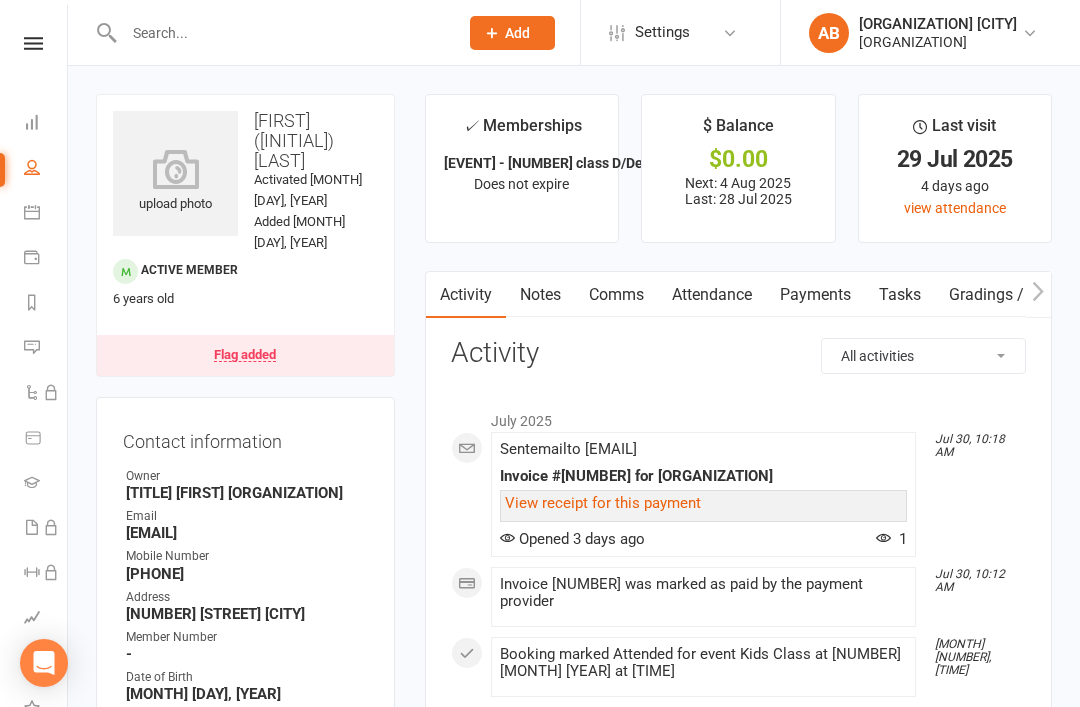 click at bounding box center [281, 33] 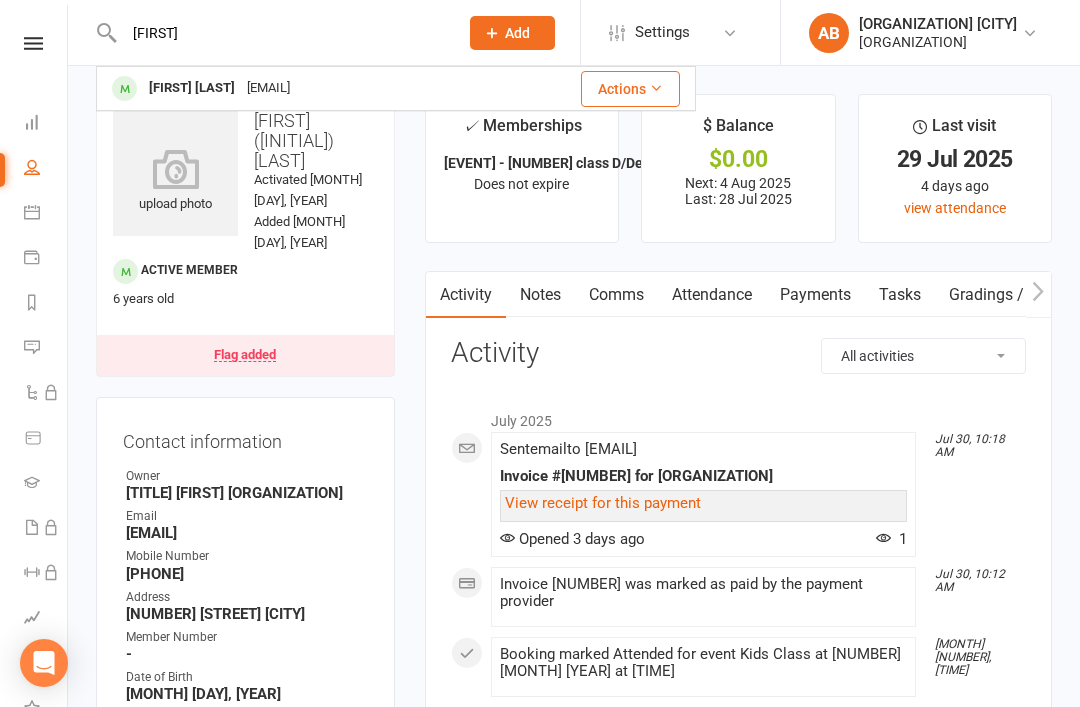 type on "Avery" 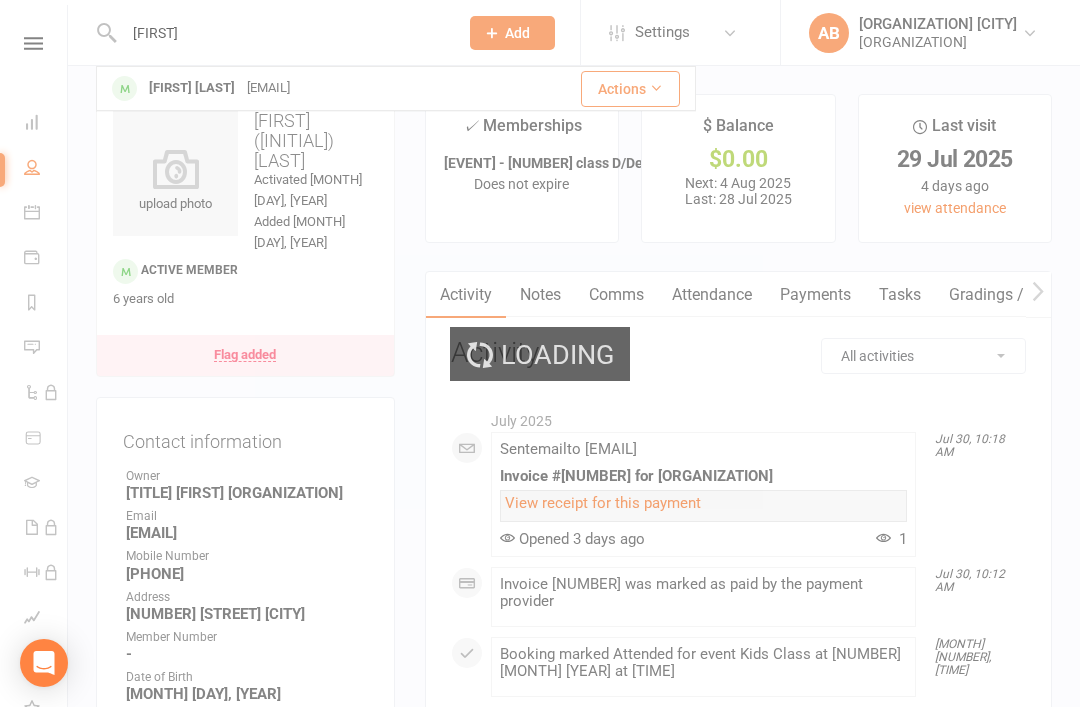 type 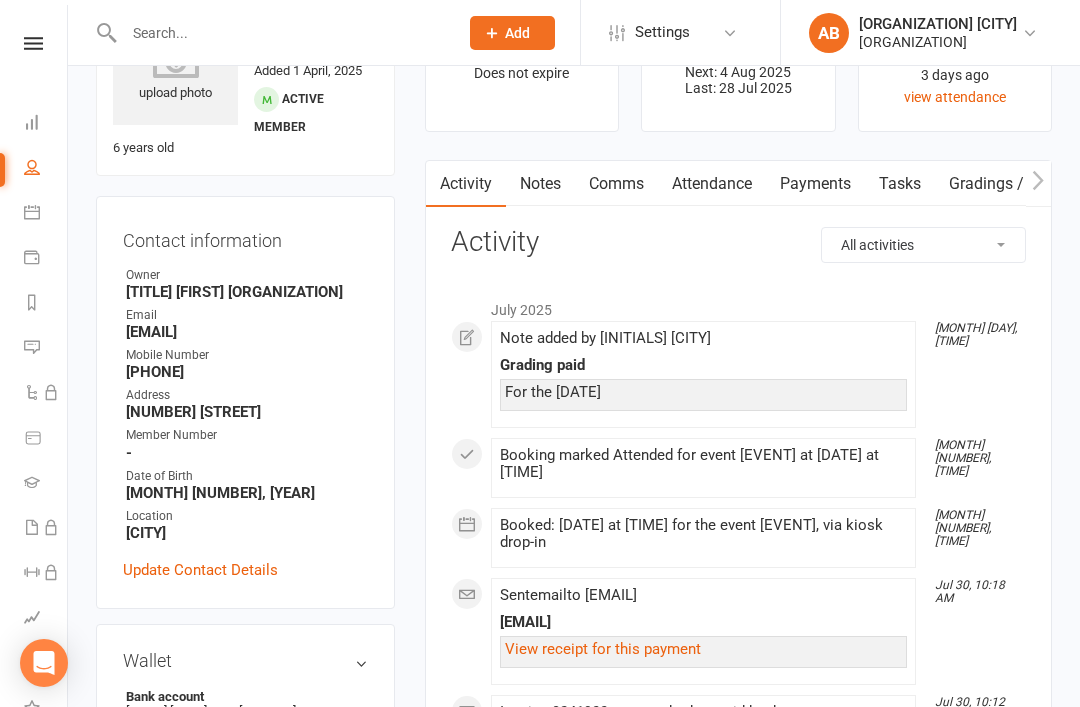 scroll, scrollTop: 107, scrollLeft: 0, axis: vertical 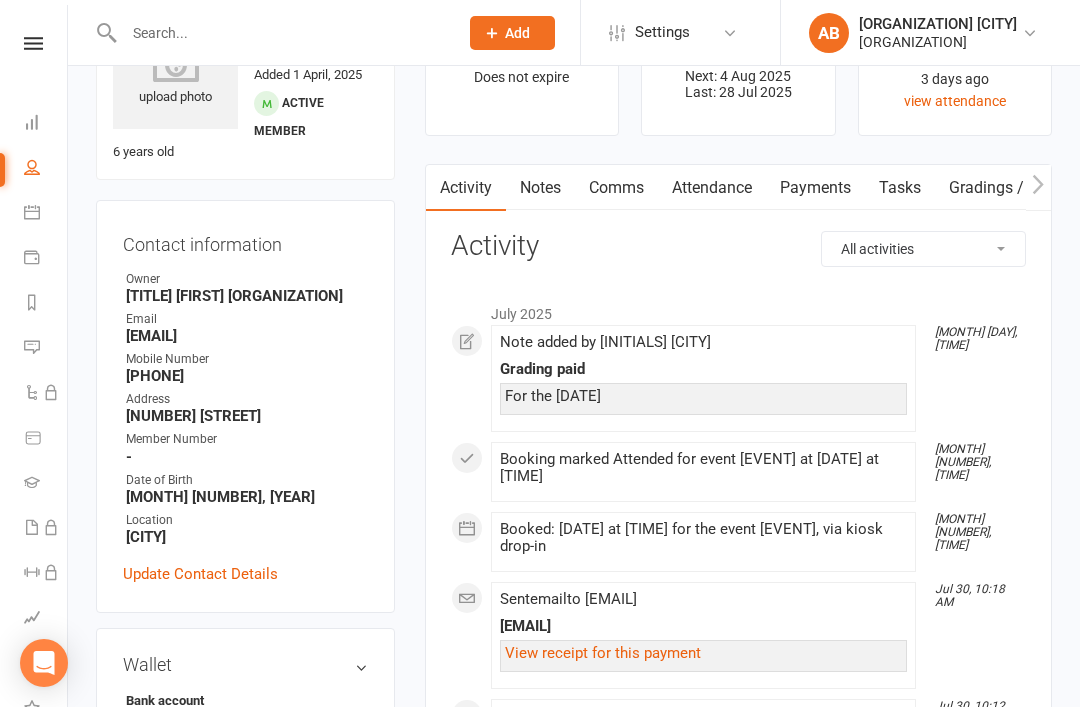 click on "Notes" at bounding box center [540, 188] 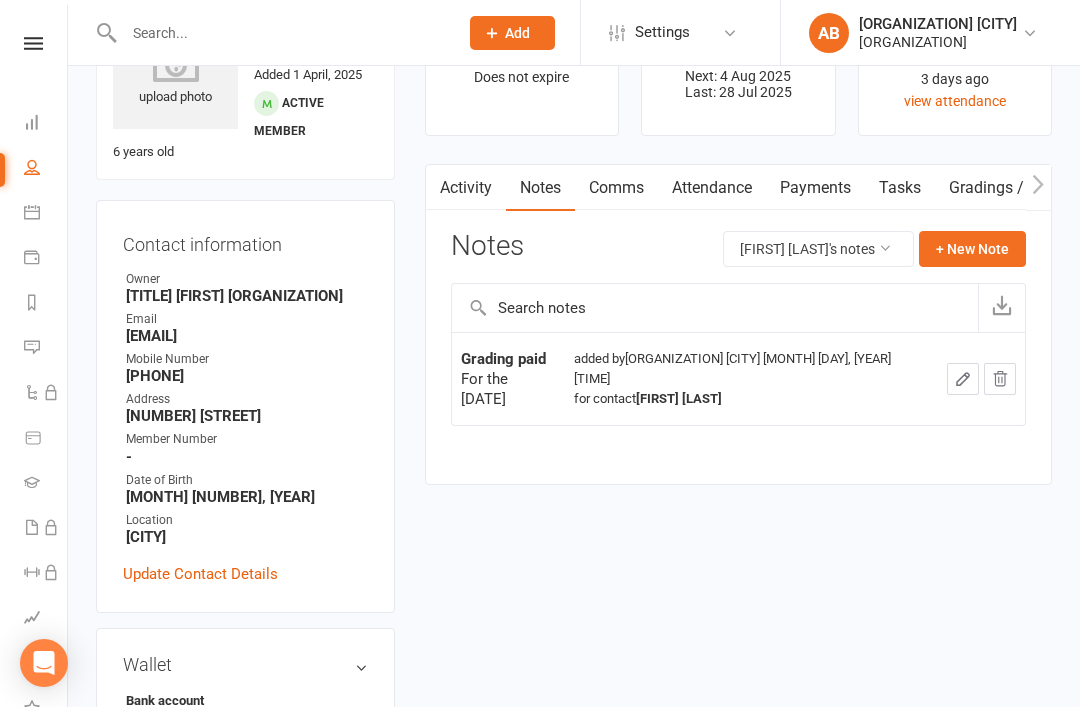 click at bounding box center [33, 43] 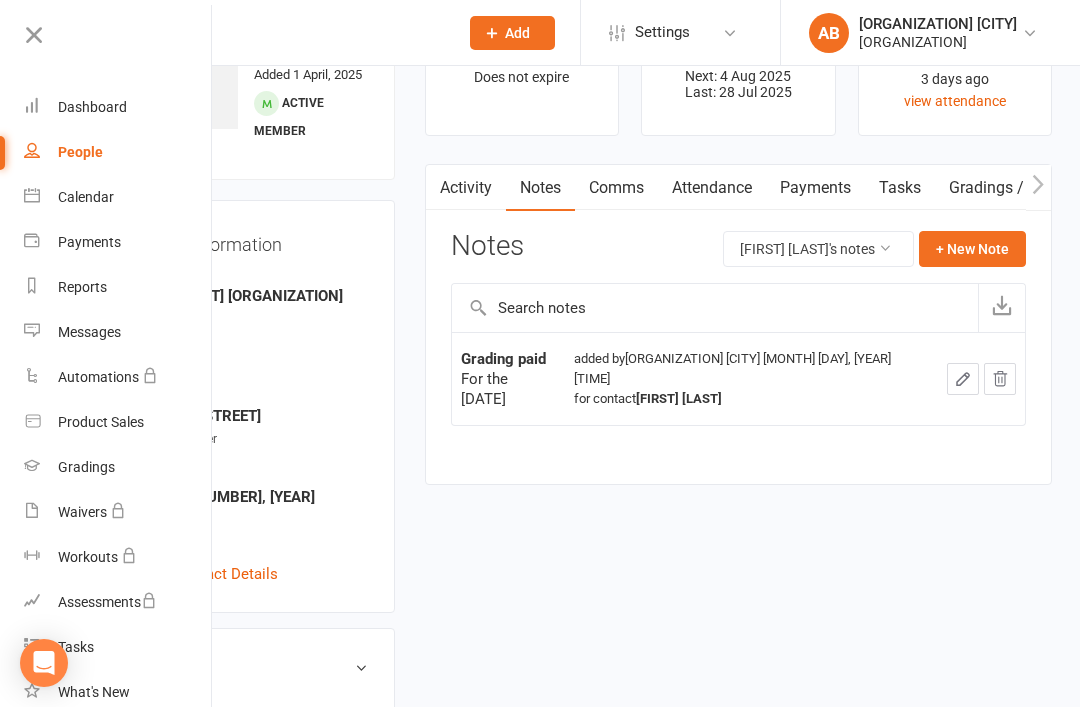 click on "Messages" at bounding box center (89, 332) 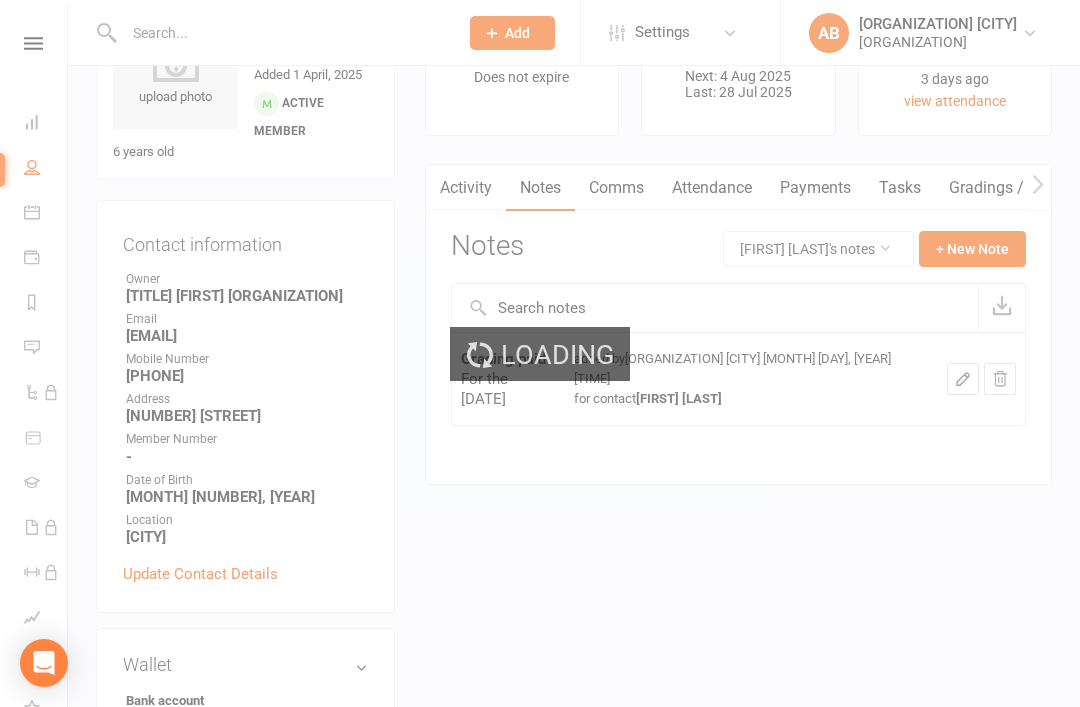 scroll, scrollTop: 0, scrollLeft: 0, axis: both 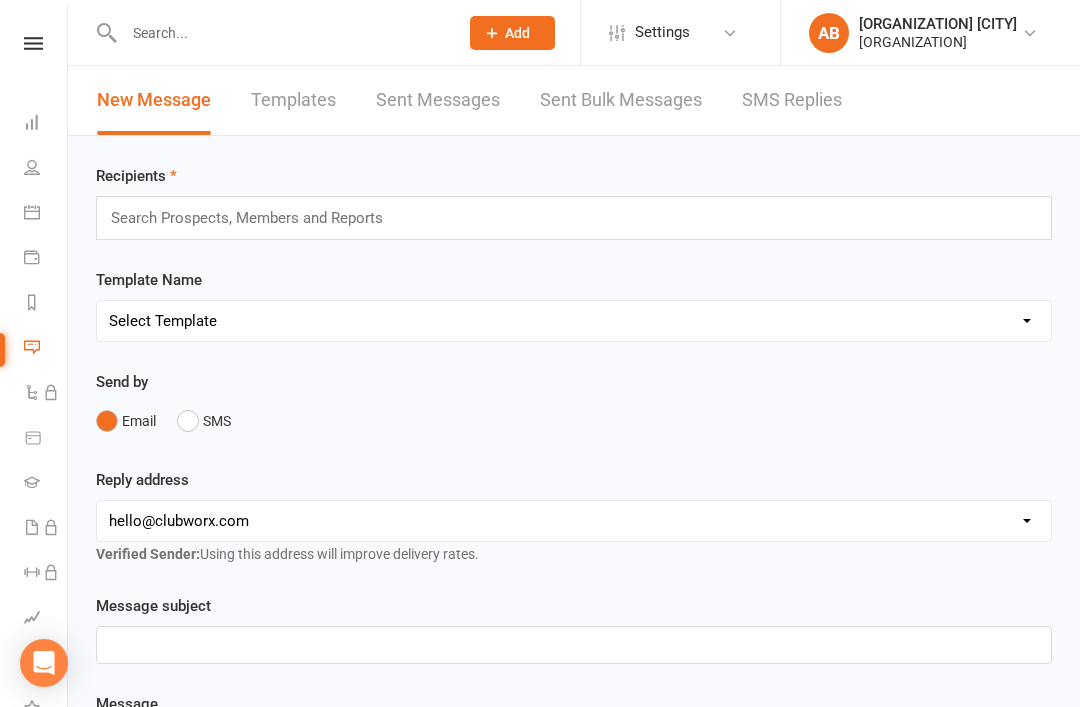 click on "SMS Replies" at bounding box center [792, 100] 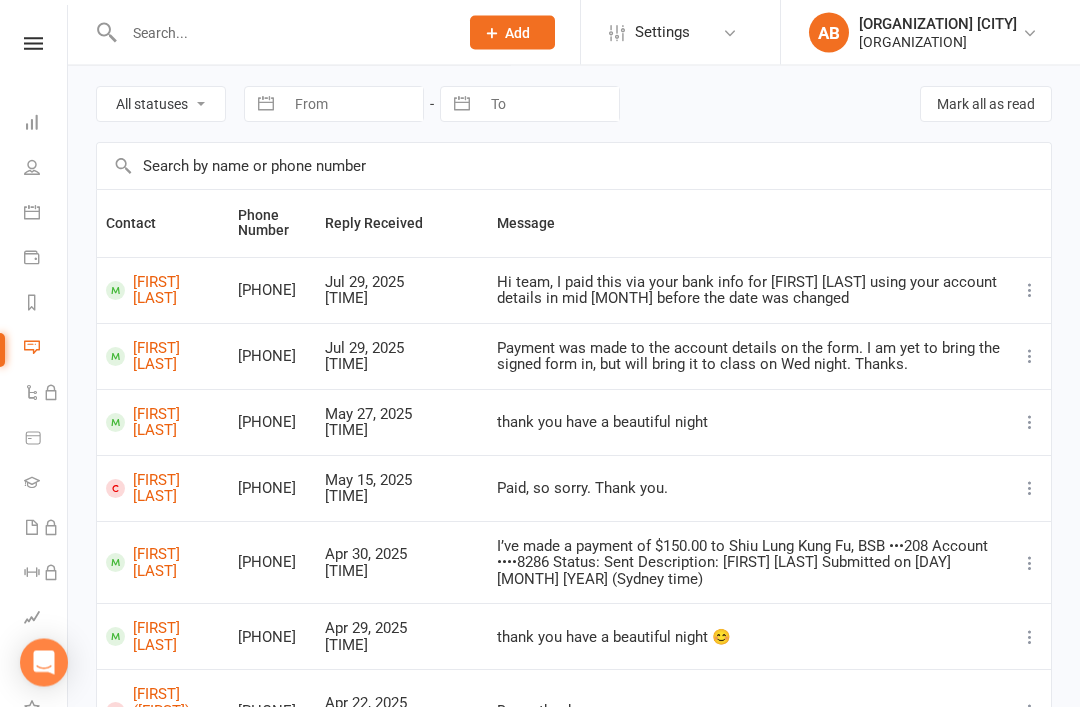scroll, scrollTop: 70, scrollLeft: 0, axis: vertical 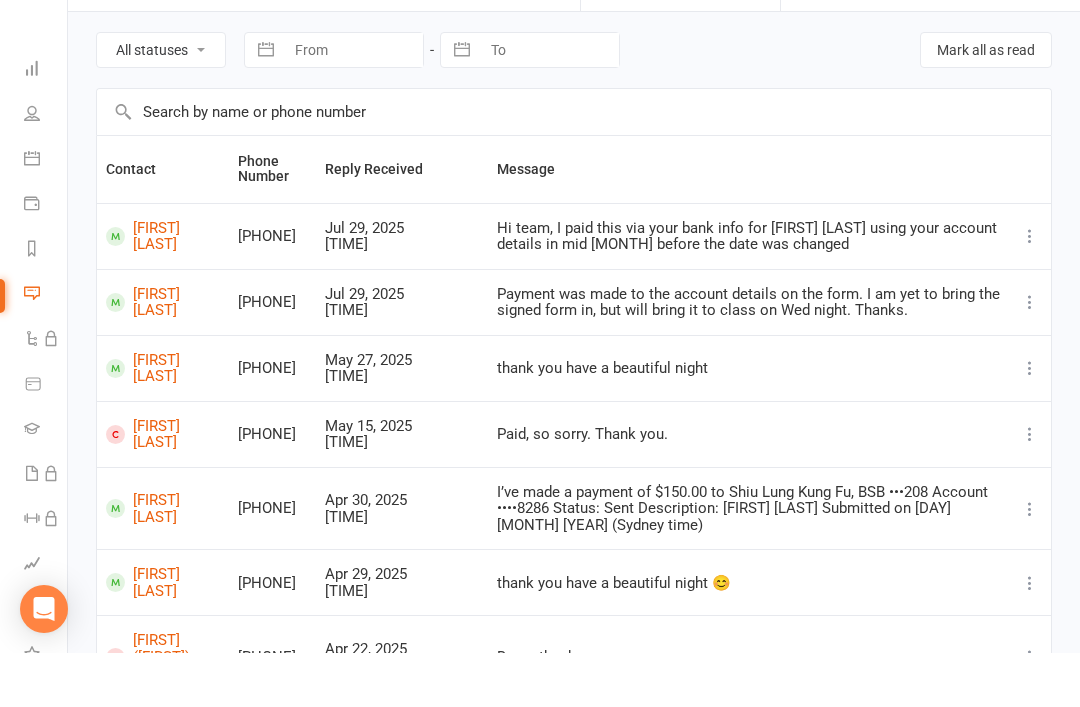 click on "Hi team, I paid this via your bank info for Ava Reis using your account details in mid July before the date was changed" at bounding box center [748, 290] 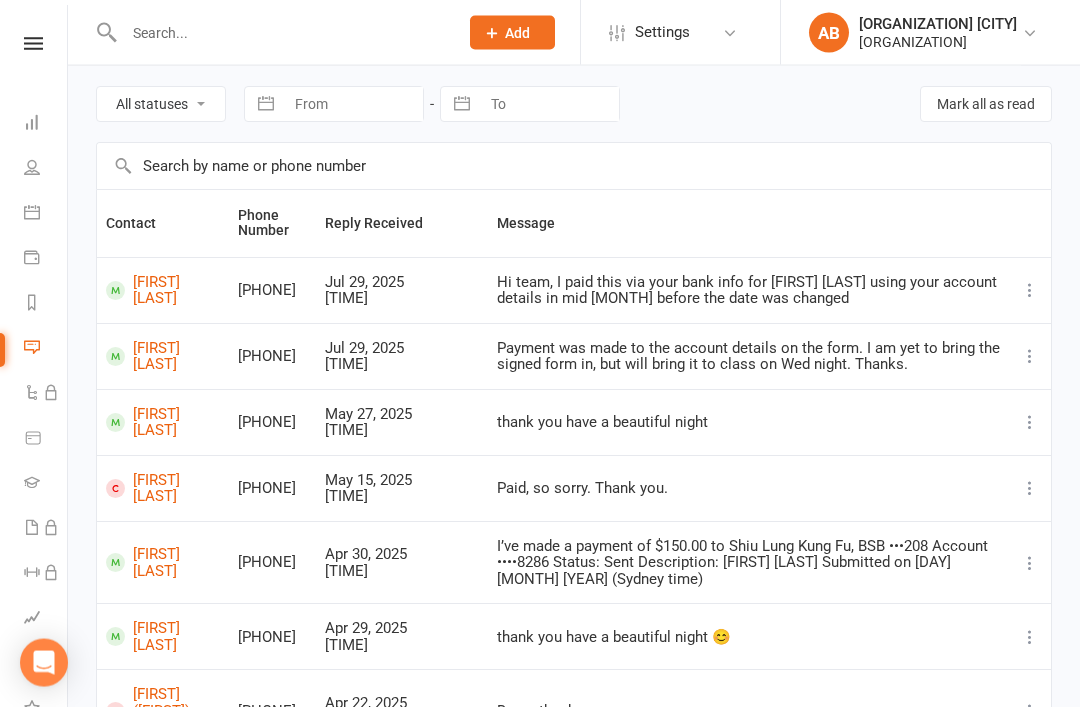 scroll, scrollTop: 134, scrollLeft: 0, axis: vertical 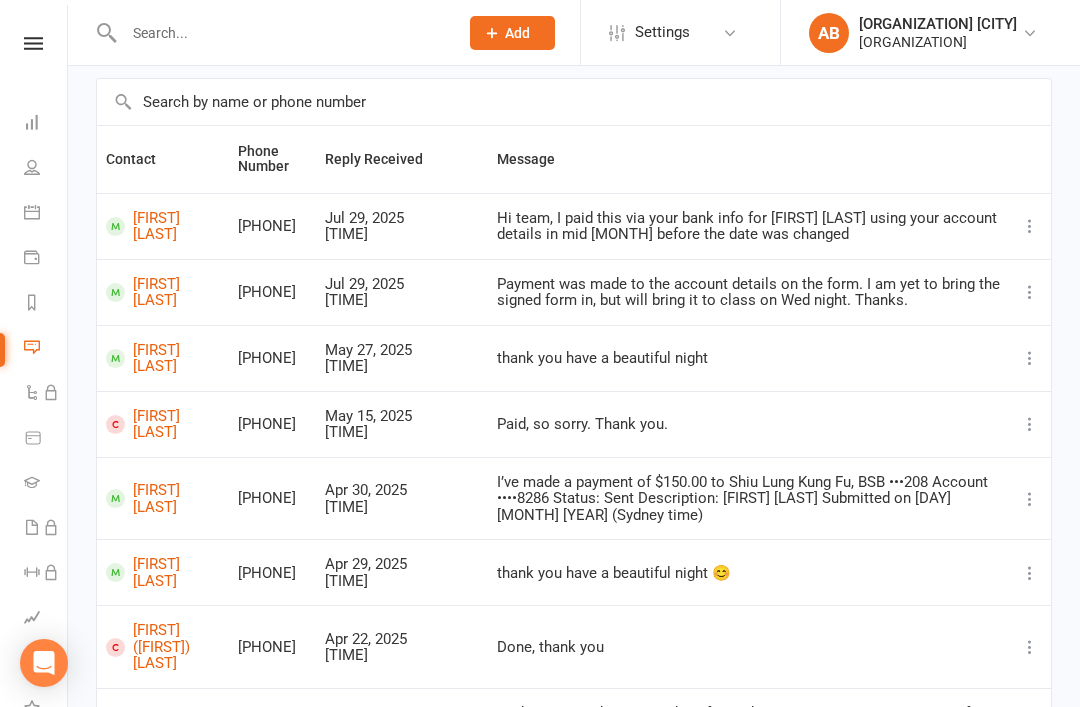 click at bounding box center [33, 43] 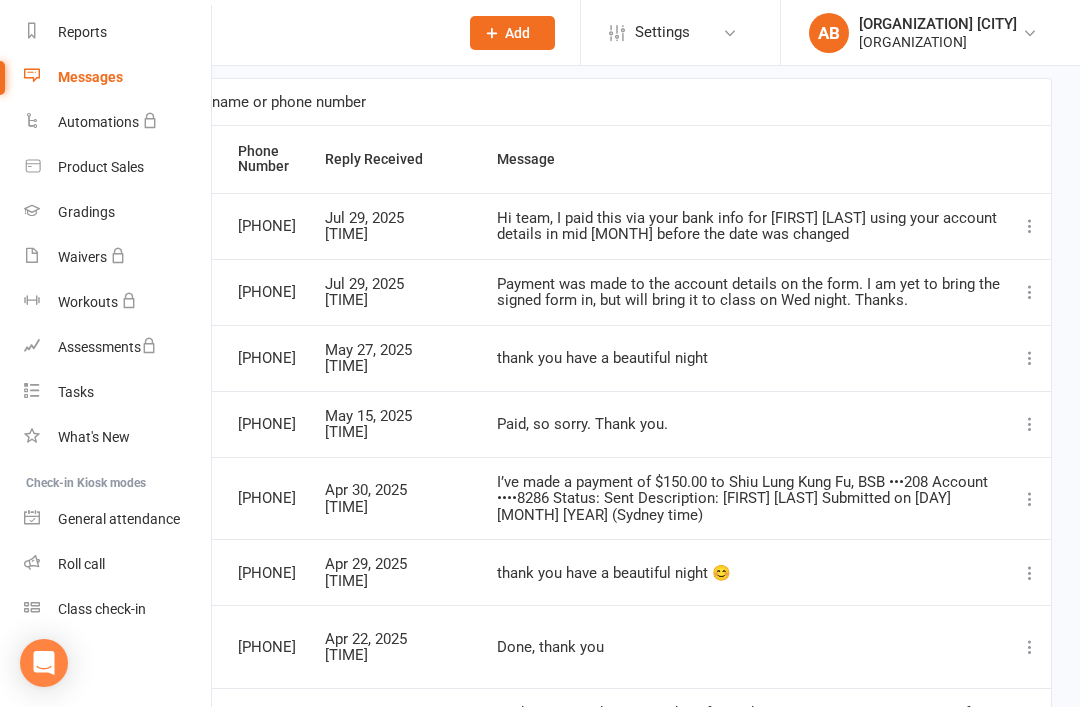 scroll, scrollTop: 255, scrollLeft: 0, axis: vertical 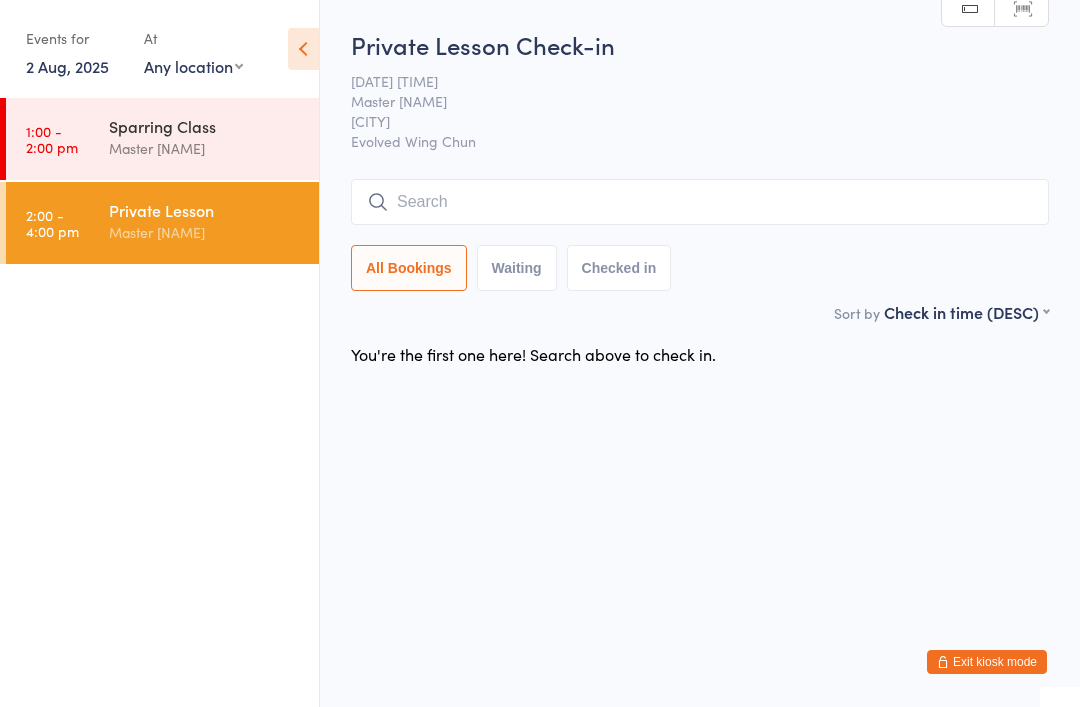 click on "Sparring Class" at bounding box center [205, 126] 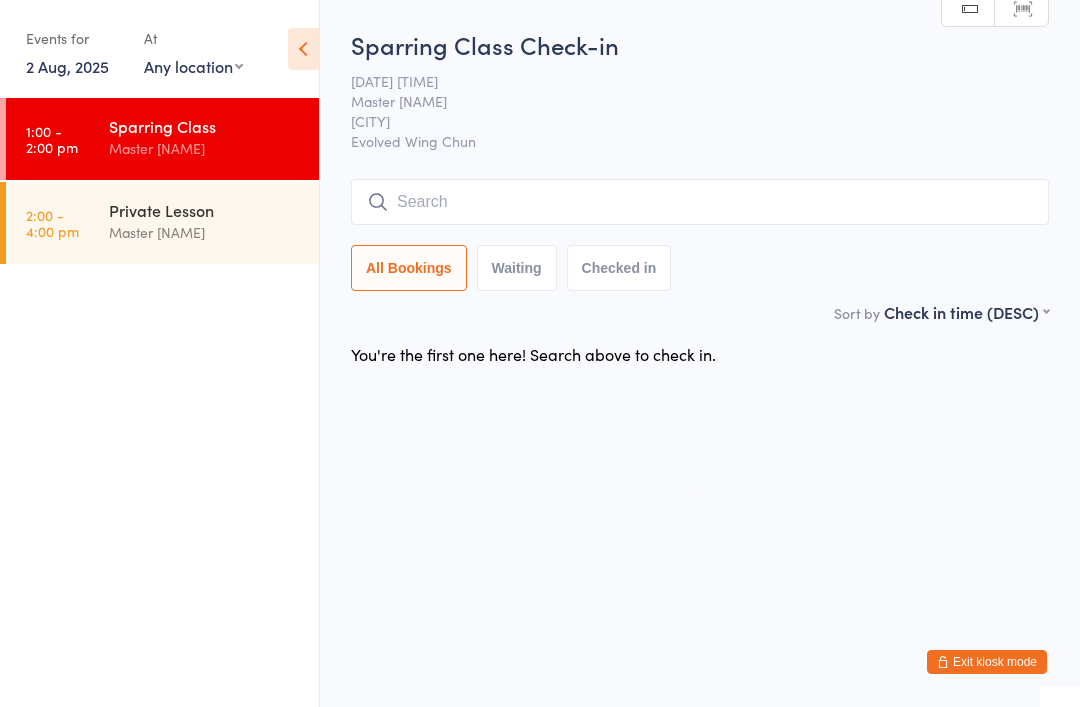 click at bounding box center (303, 49) 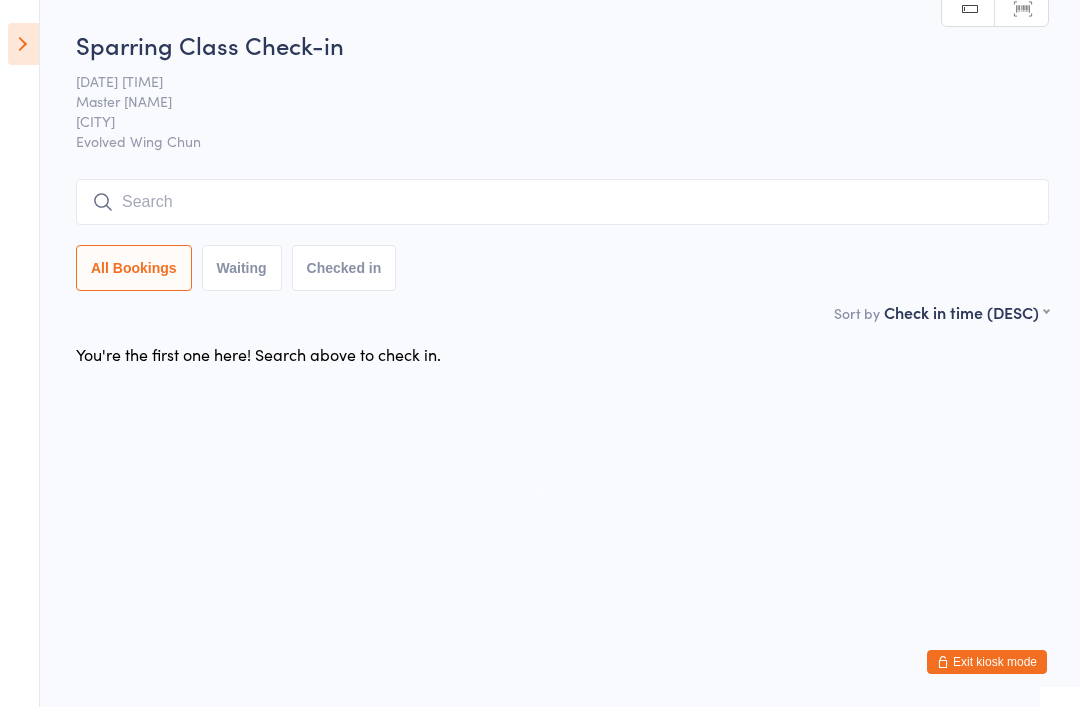 click at bounding box center (23, 44) 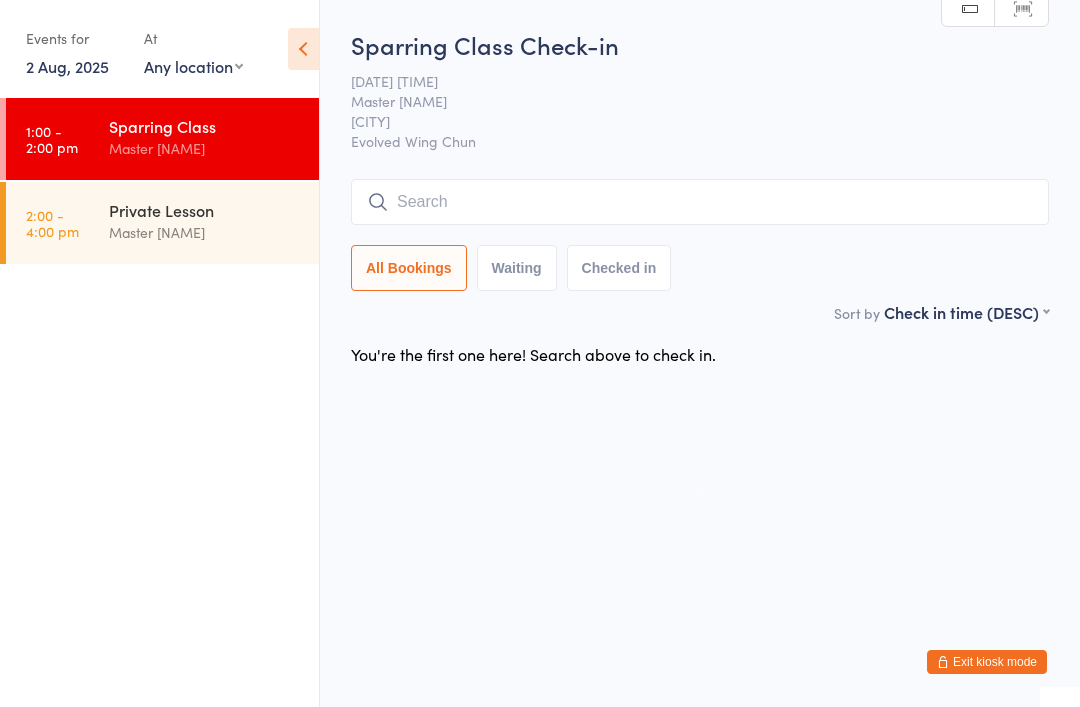 click at bounding box center (943, 662) 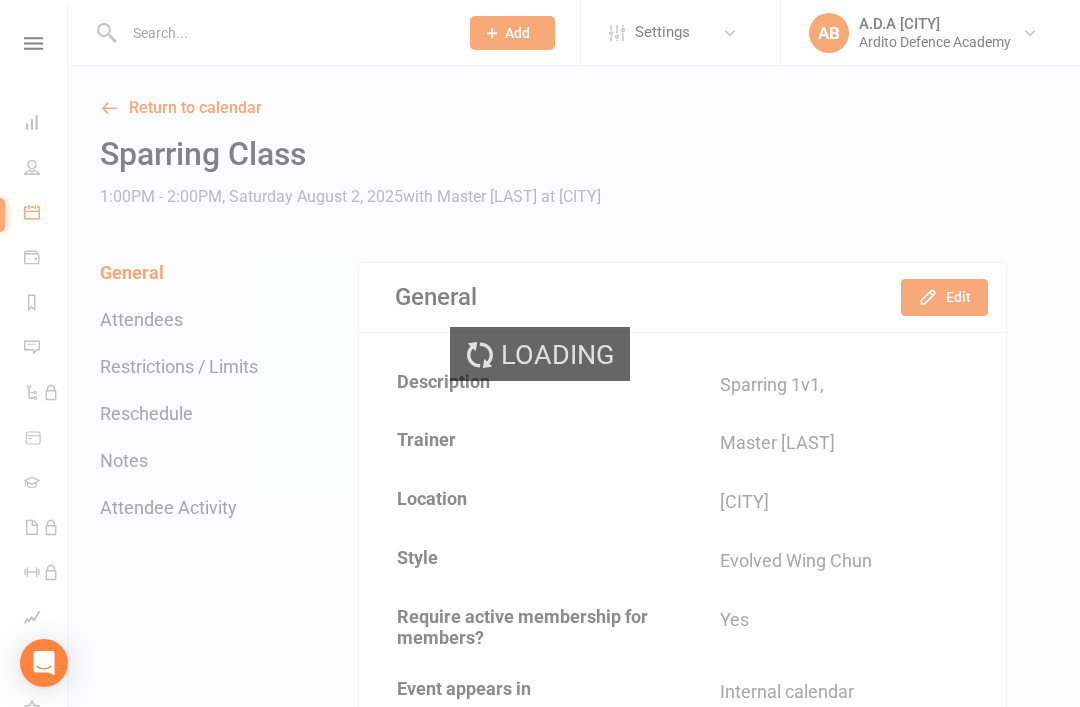 scroll, scrollTop: 0, scrollLeft: 0, axis: both 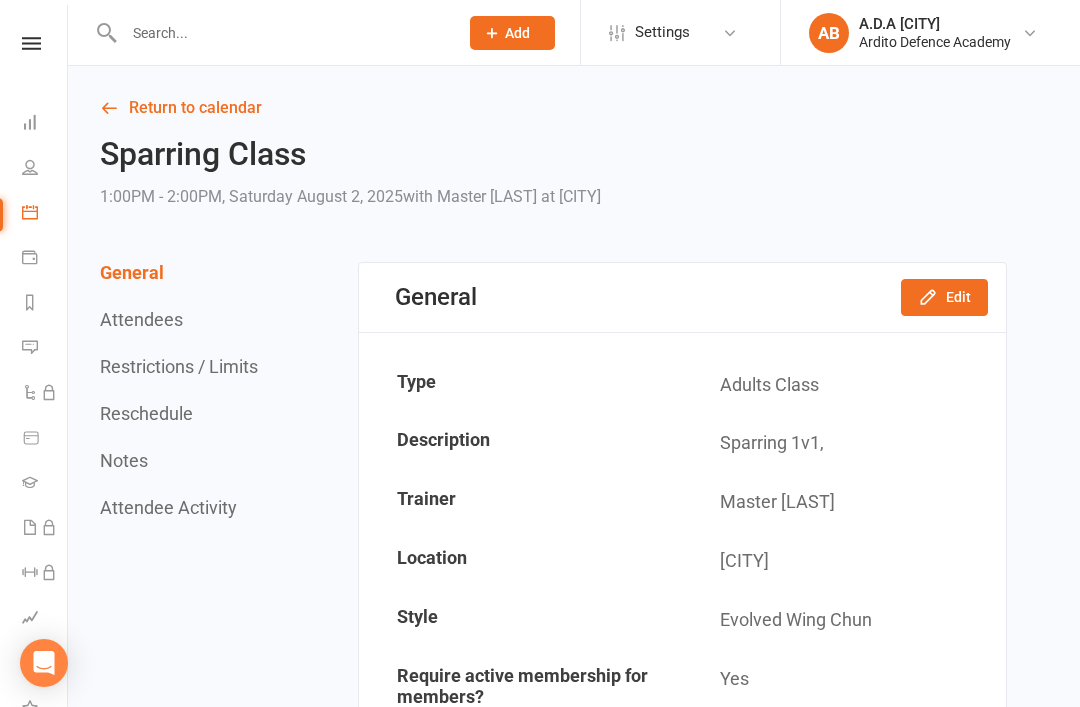 click at bounding box center (31, 43) 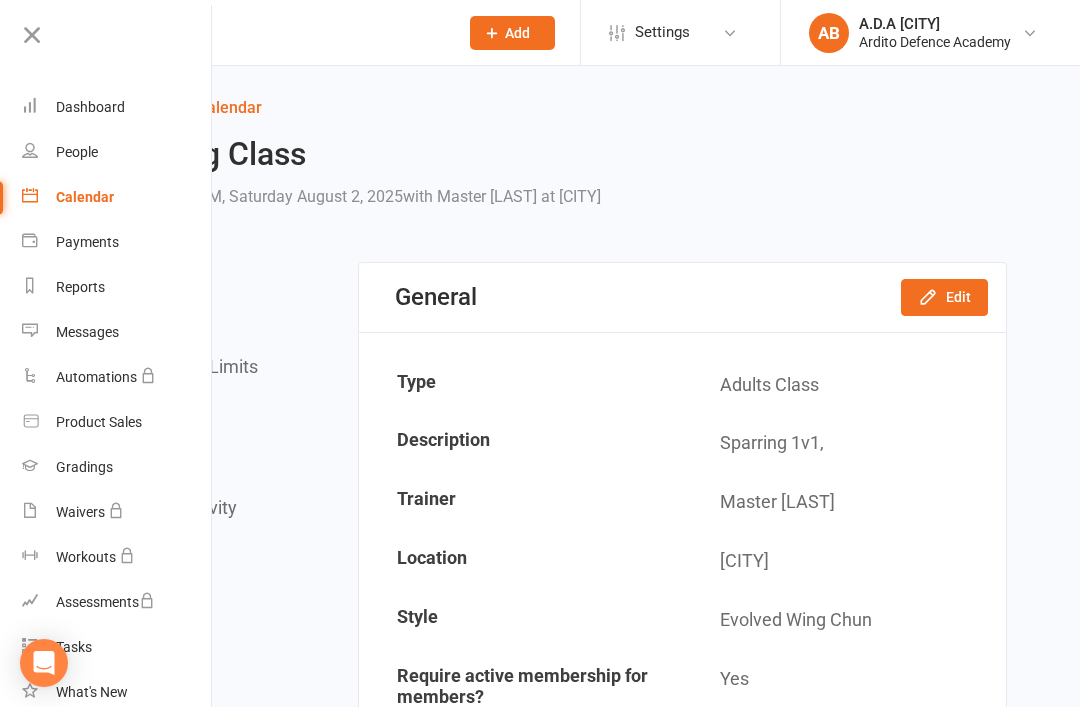 scroll, scrollTop: 0, scrollLeft: 2, axis: horizontal 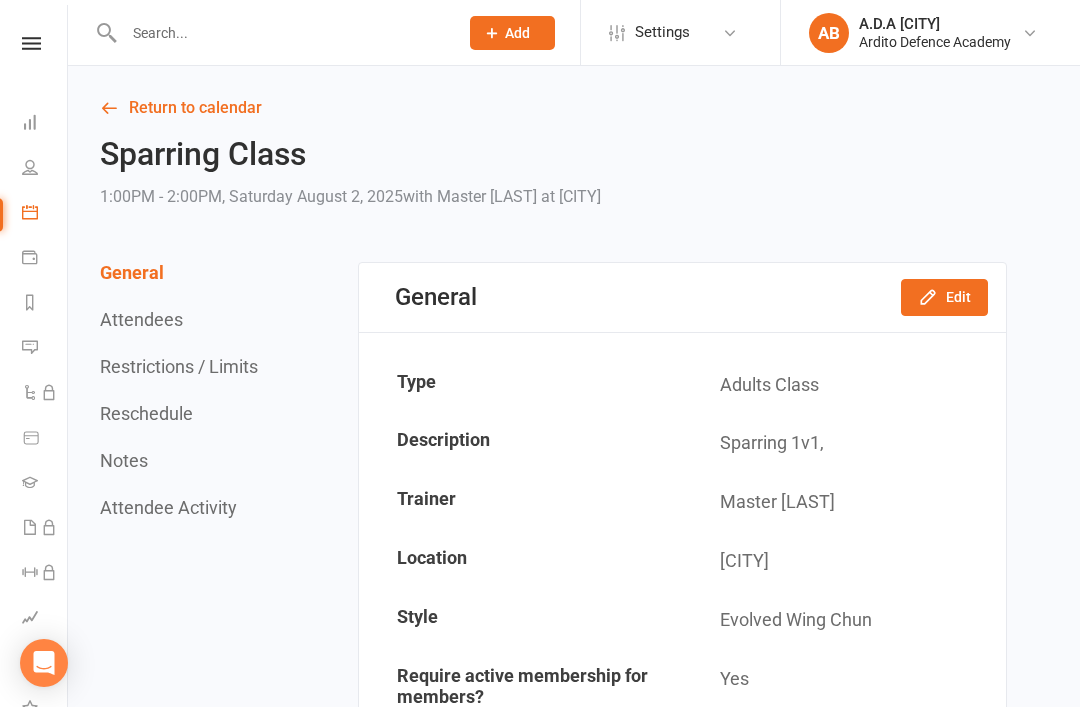 click at bounding box center (281, 33) 